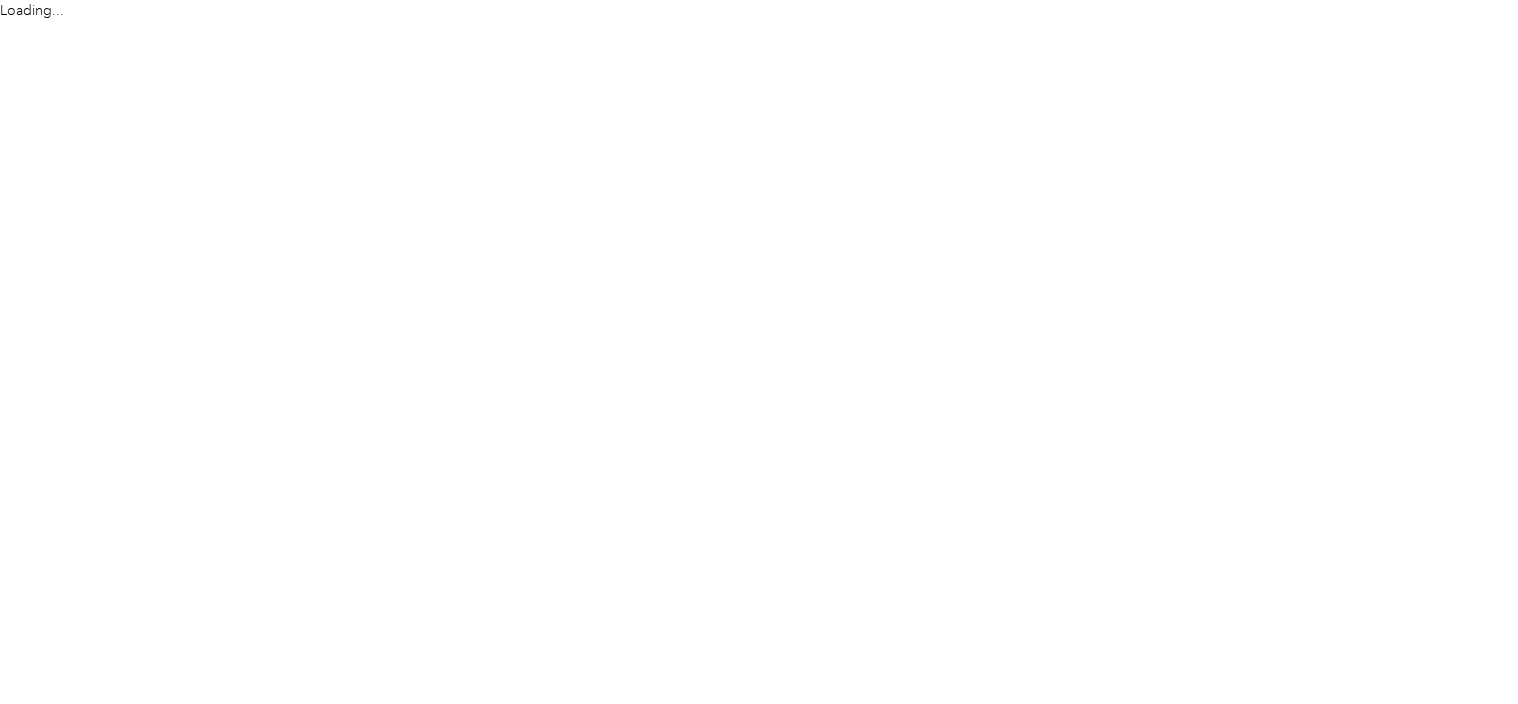 scroll, scrollTop: 0, scrollLeft: 0, axis: both 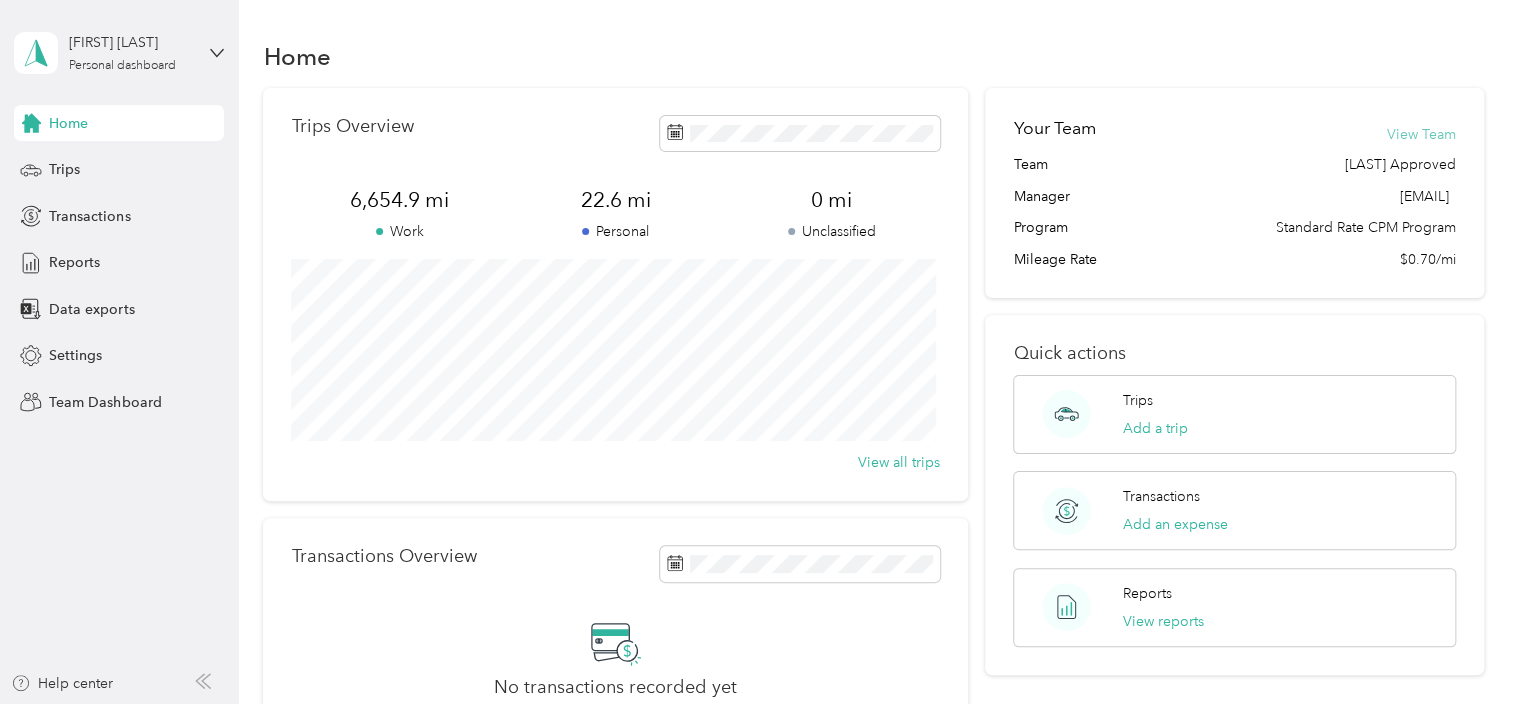 click on "View Team" at bounding box center (1421, 134) 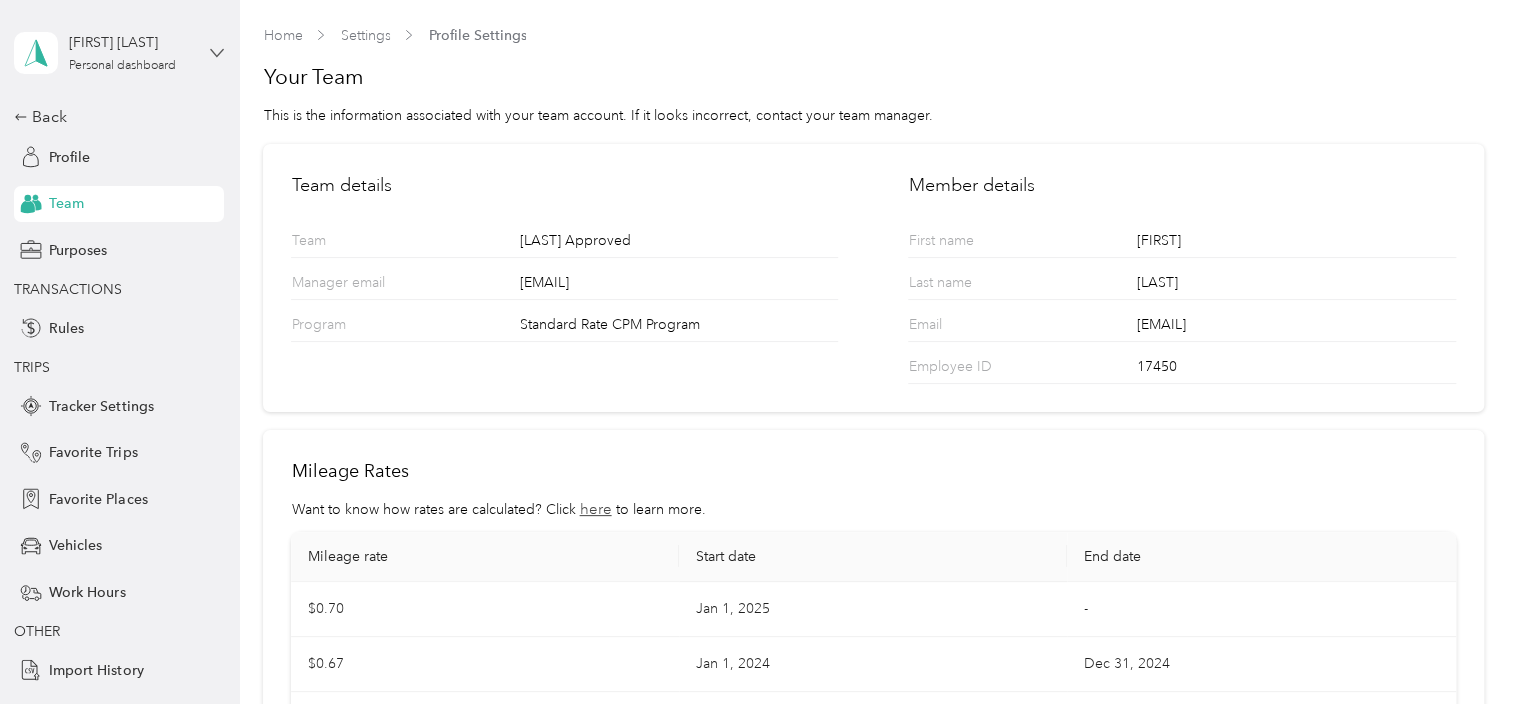 click 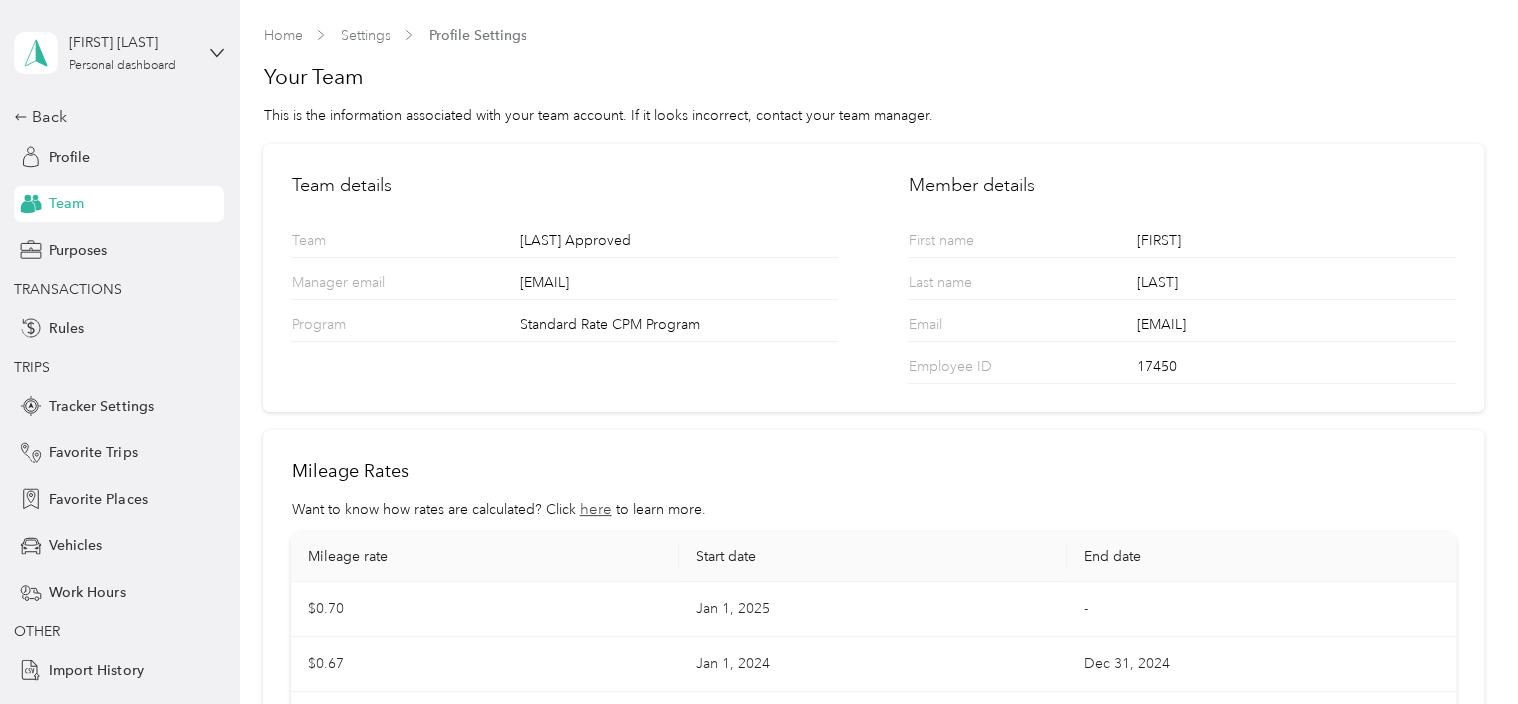 click on "Team dashboard" at bounding box center [159, 160] 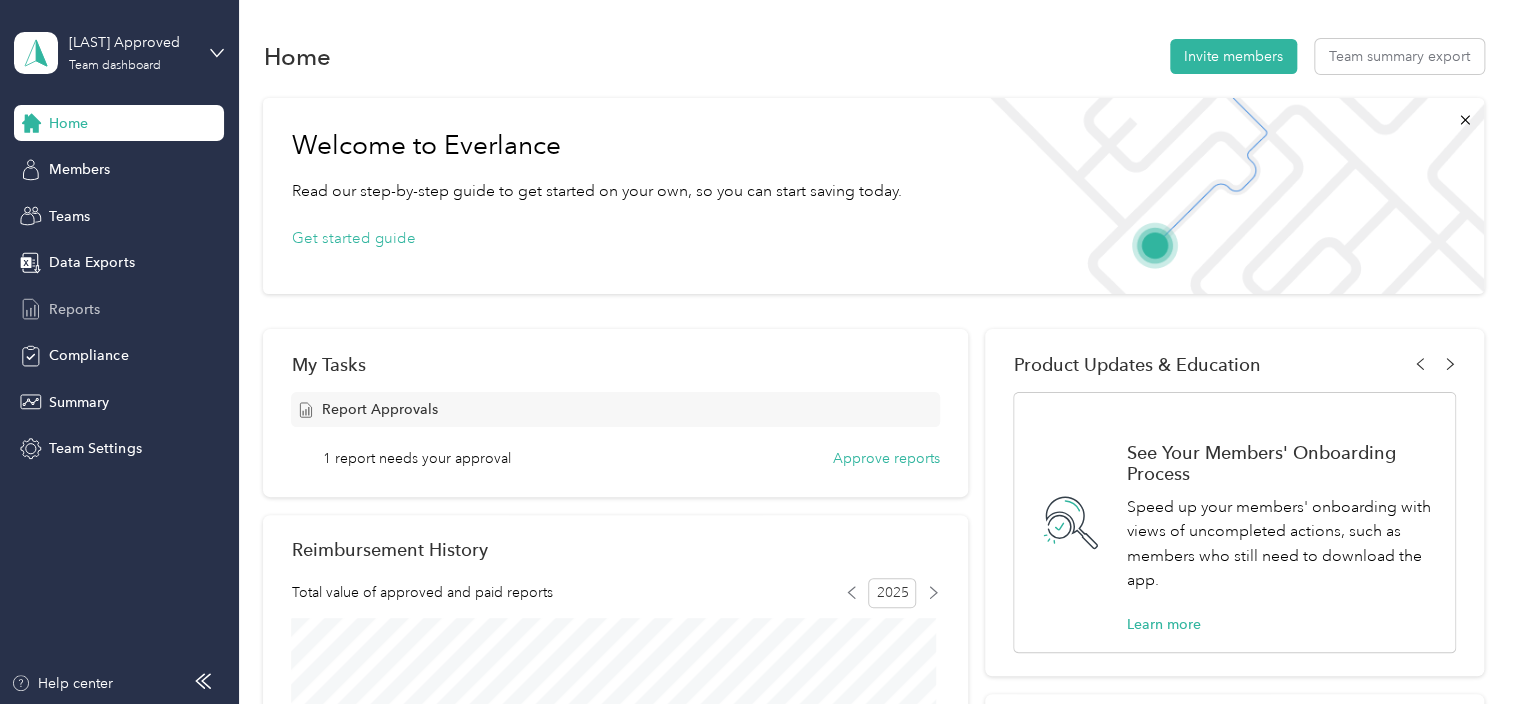 click on "Reports" at bounding box center (74, 309) 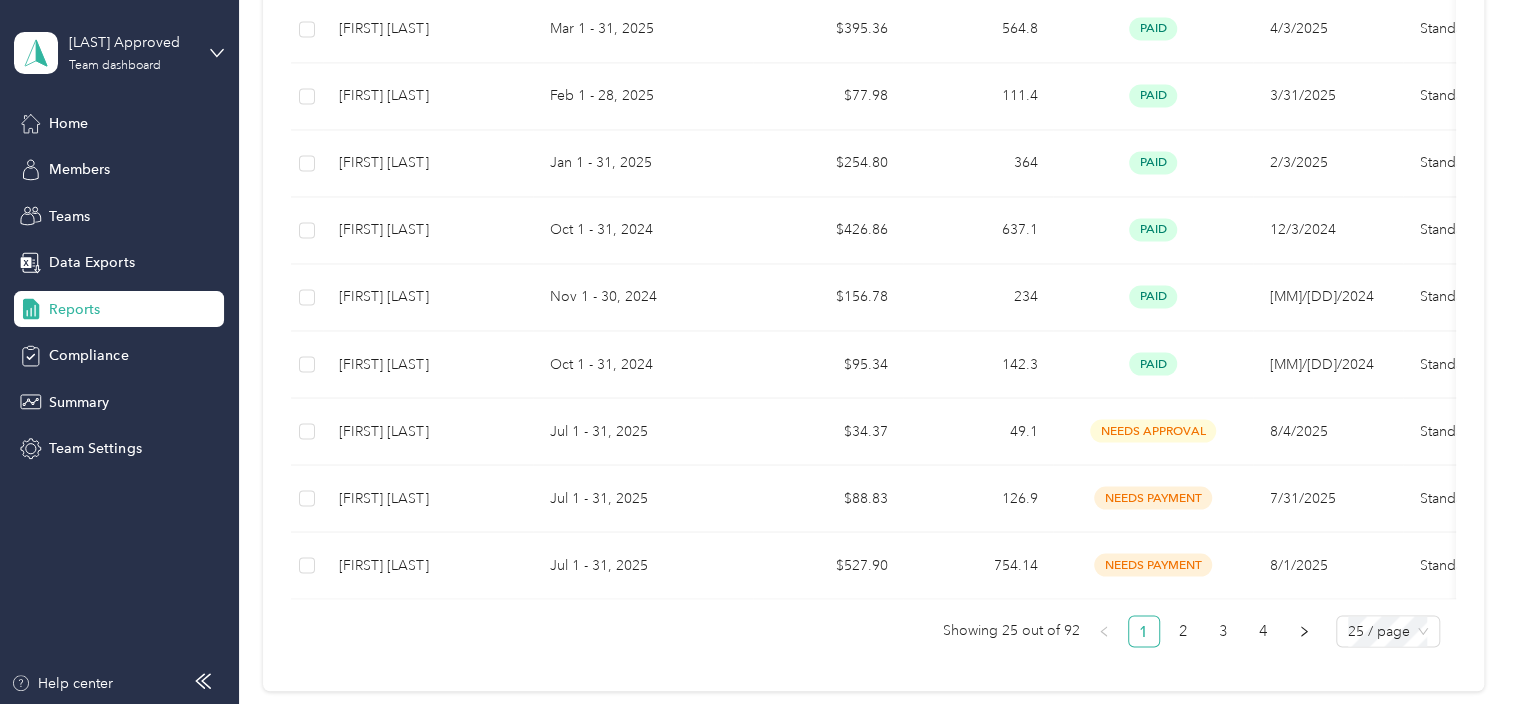 scroll, scrollTop: 1700, scrollLeft: 0, axis: vertical 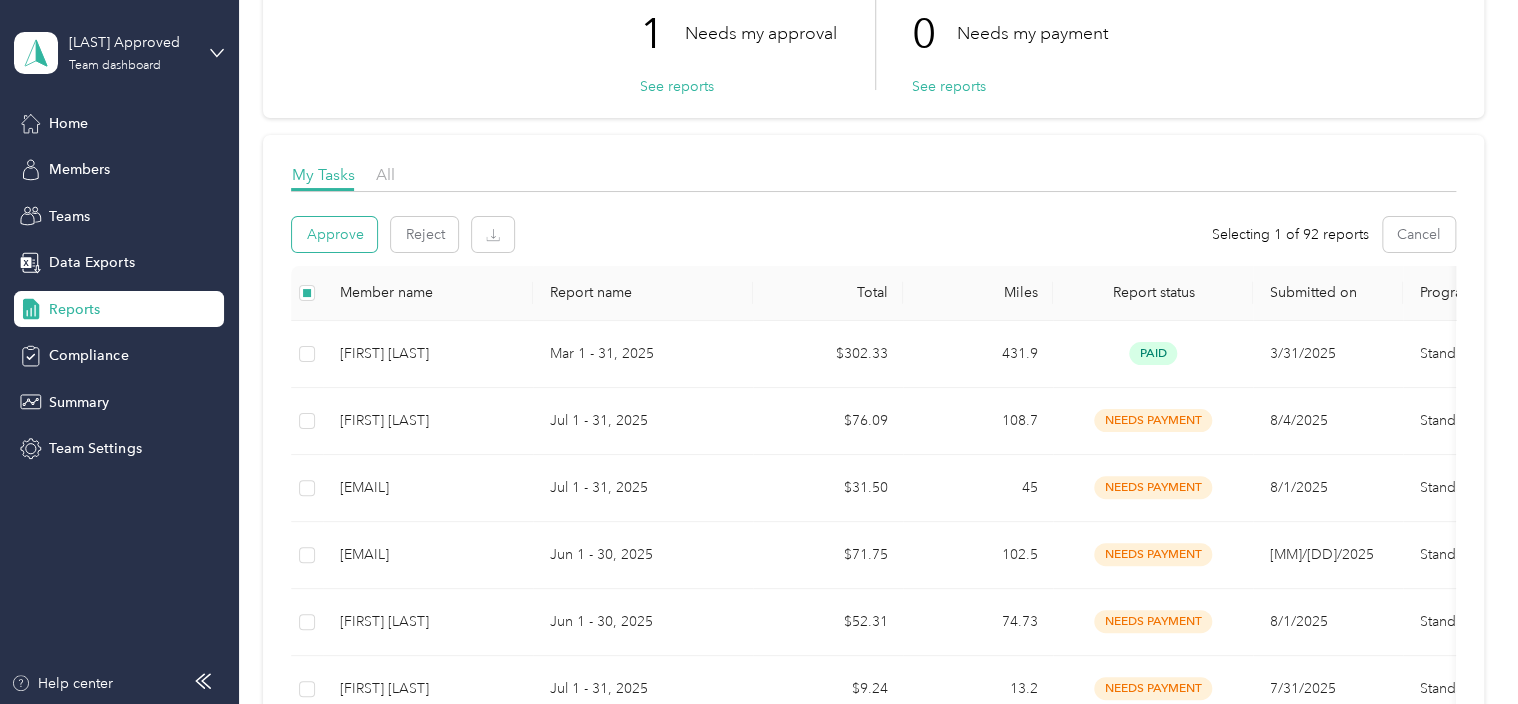 click on "Approve" at bounding box center (334, 234) 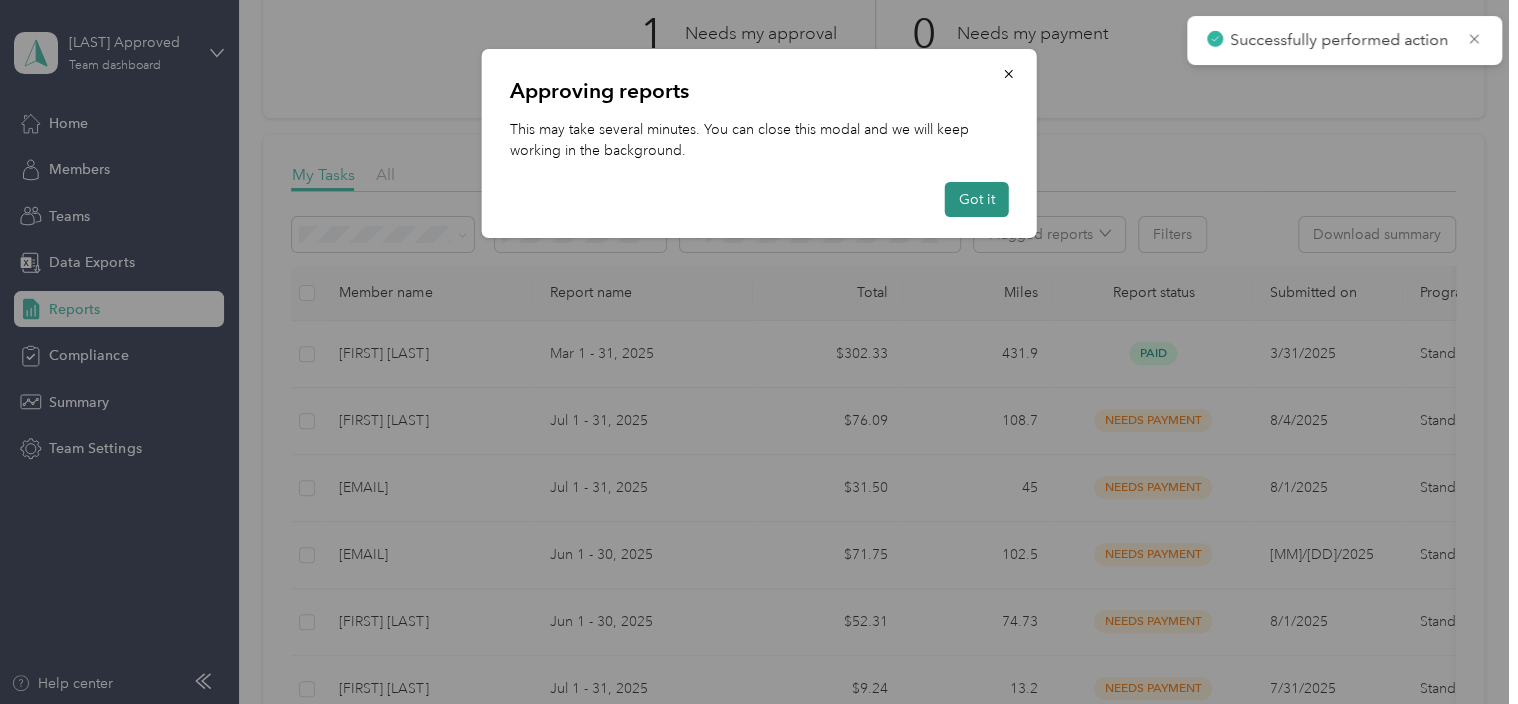 click on "Got it" at bounding box center [977, 199] 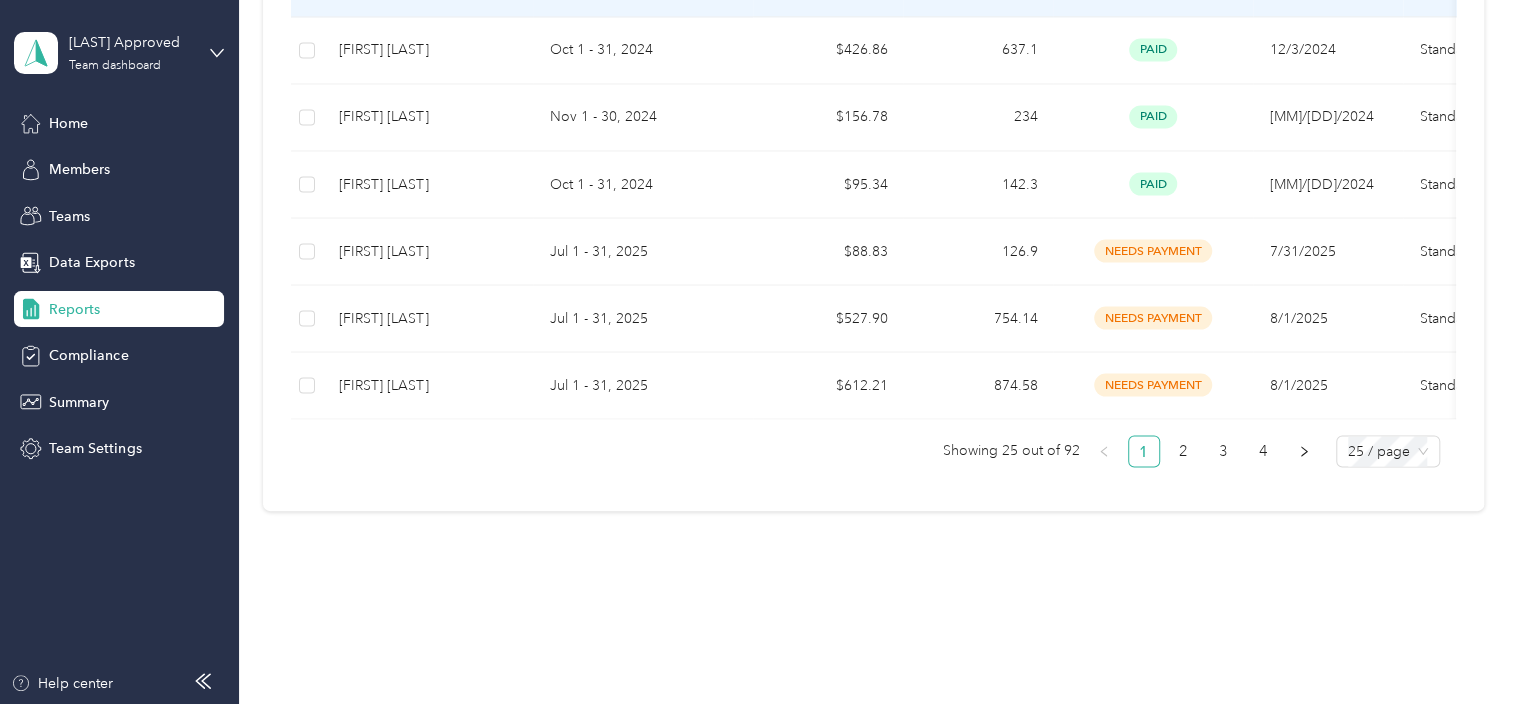 scroll, scrollTop: 1755, scrollLeft: 0, axis: vertical 